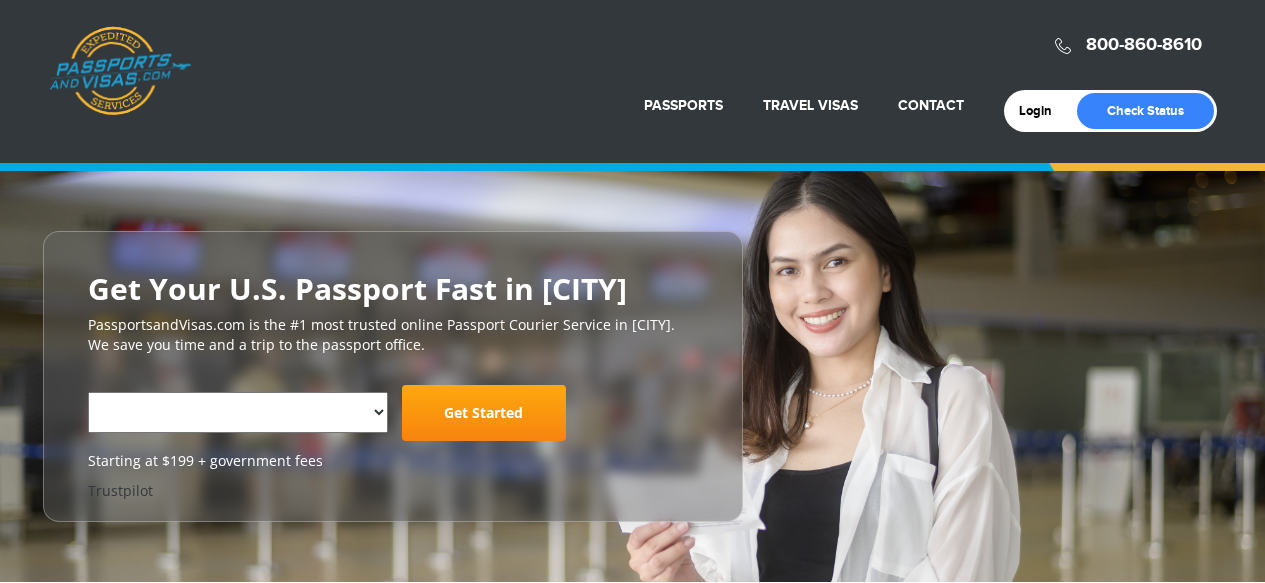 scroll, scrollTop: 0, scrollLeft: 0, axis: both 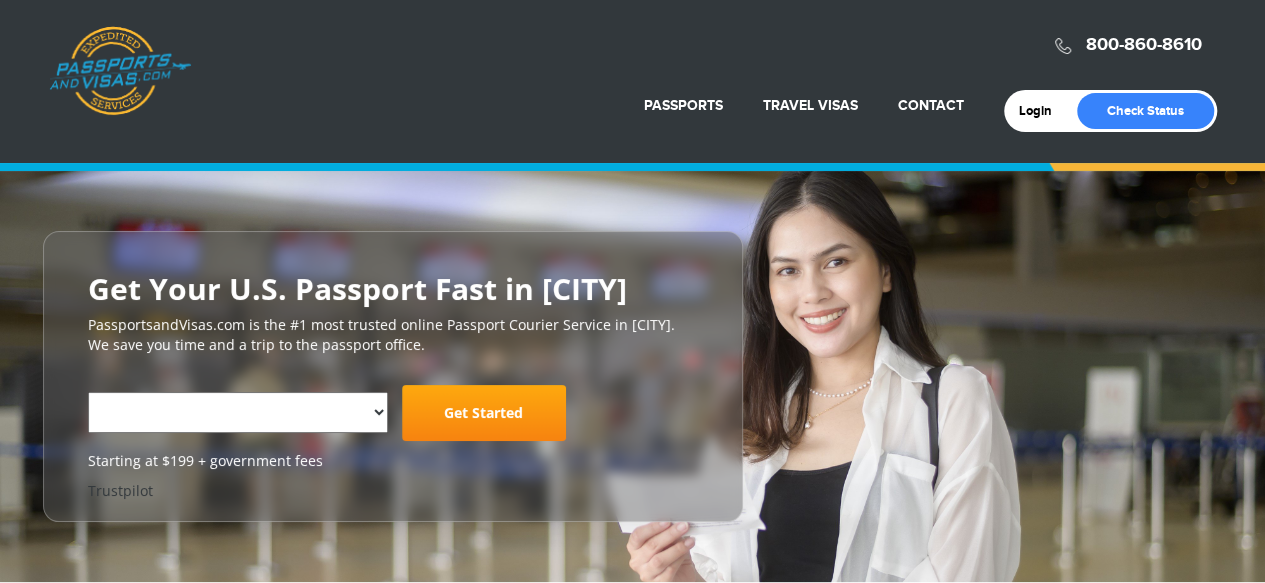 select on "**********" 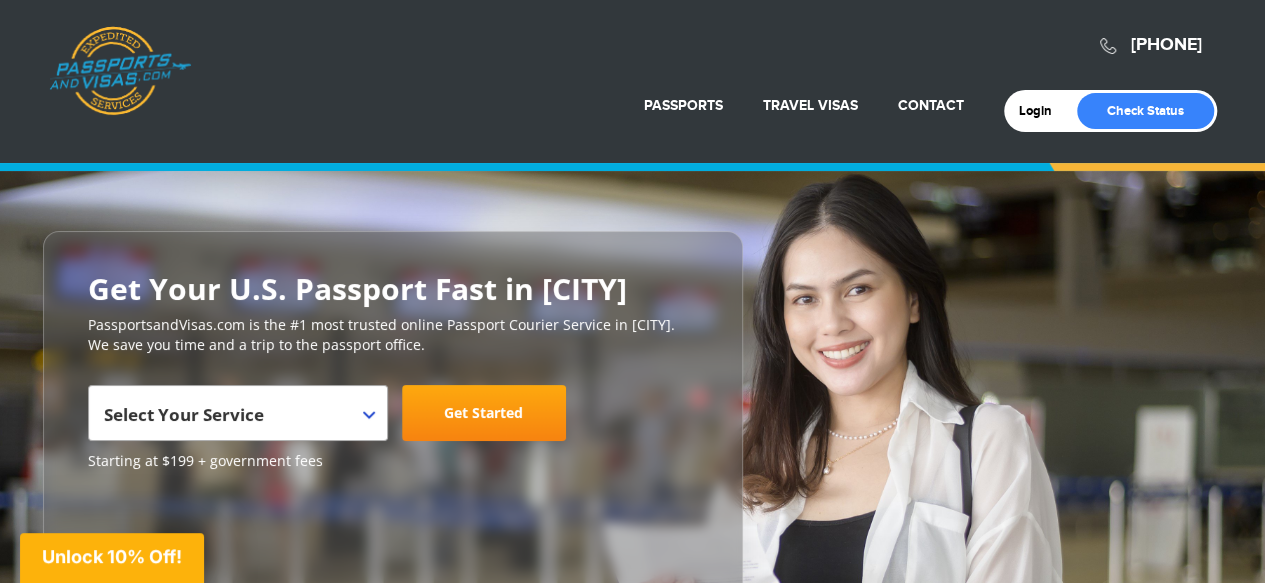 scroll, scrollTop: 0, scrollLeft: 0, axis: both 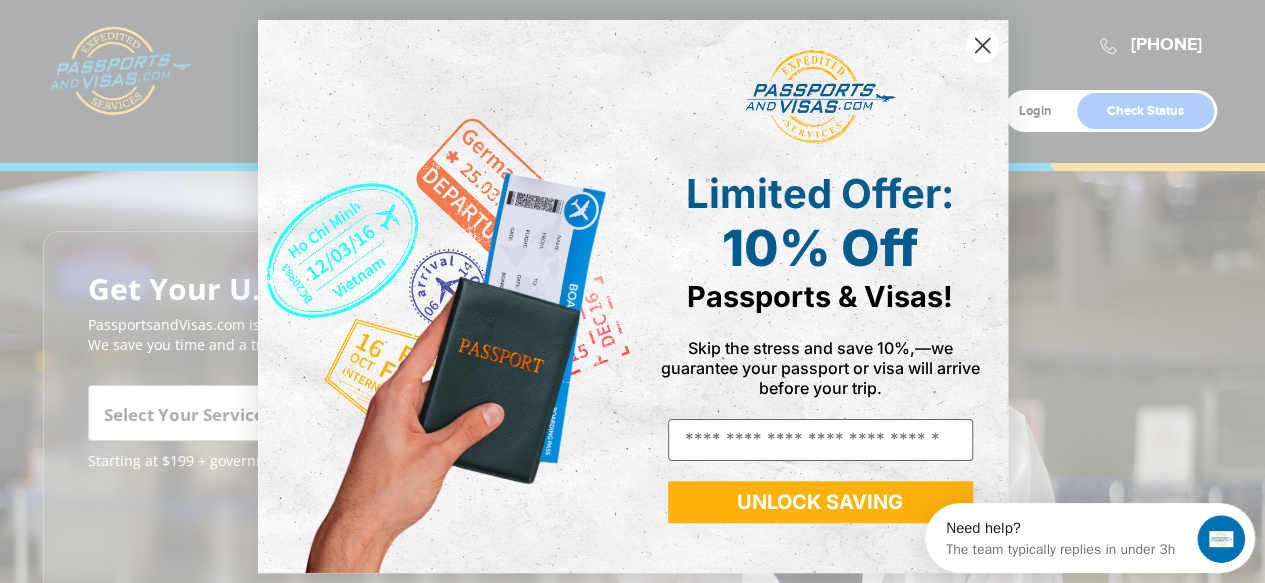 click 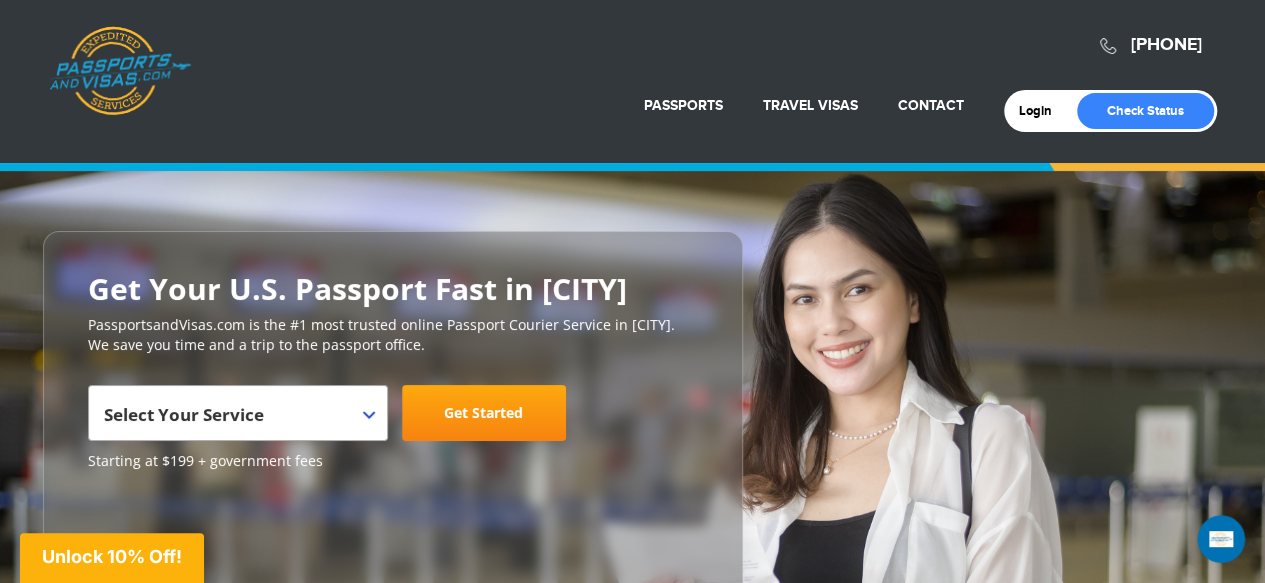 click at bounding box center (369, 415) 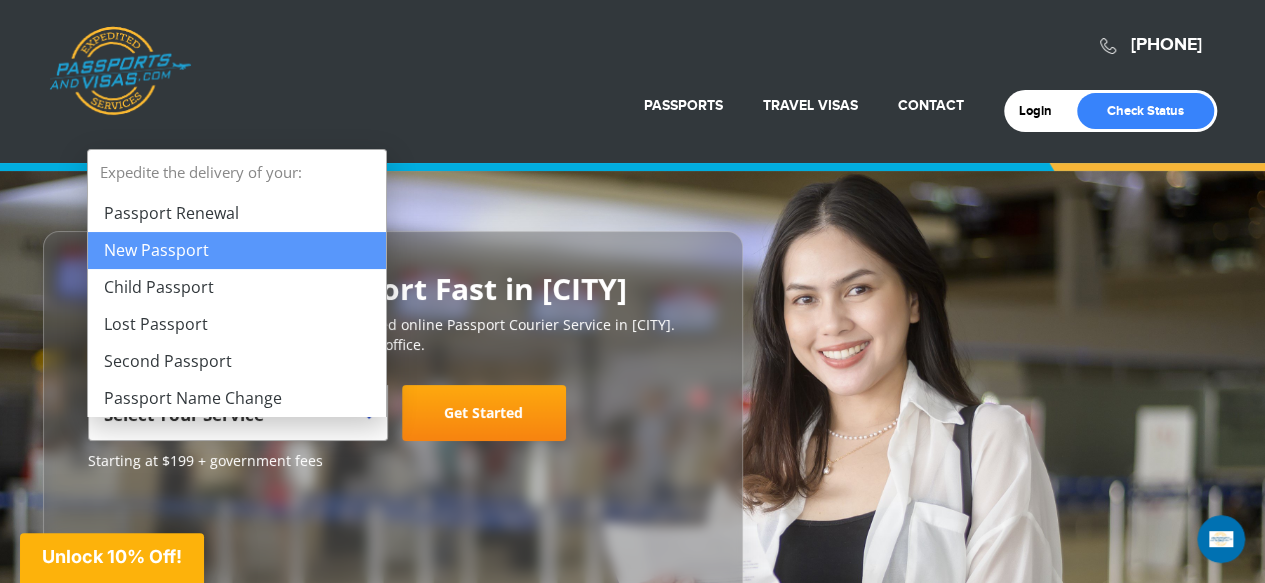 select on "**********" 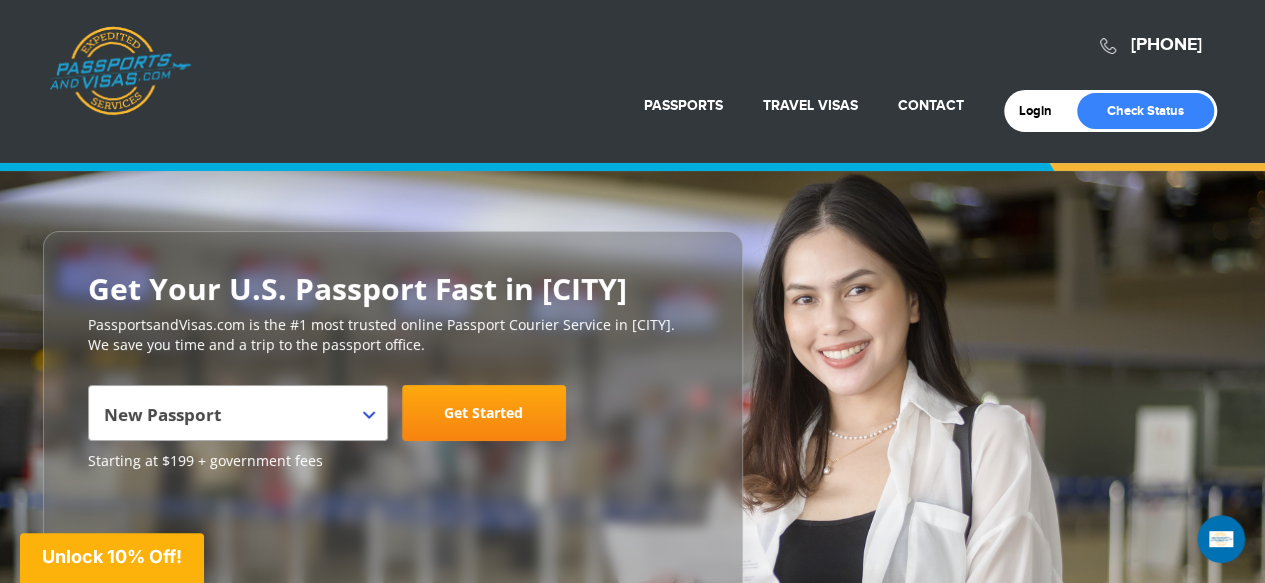 click on "Get Started" at bounding box center [484, 413] 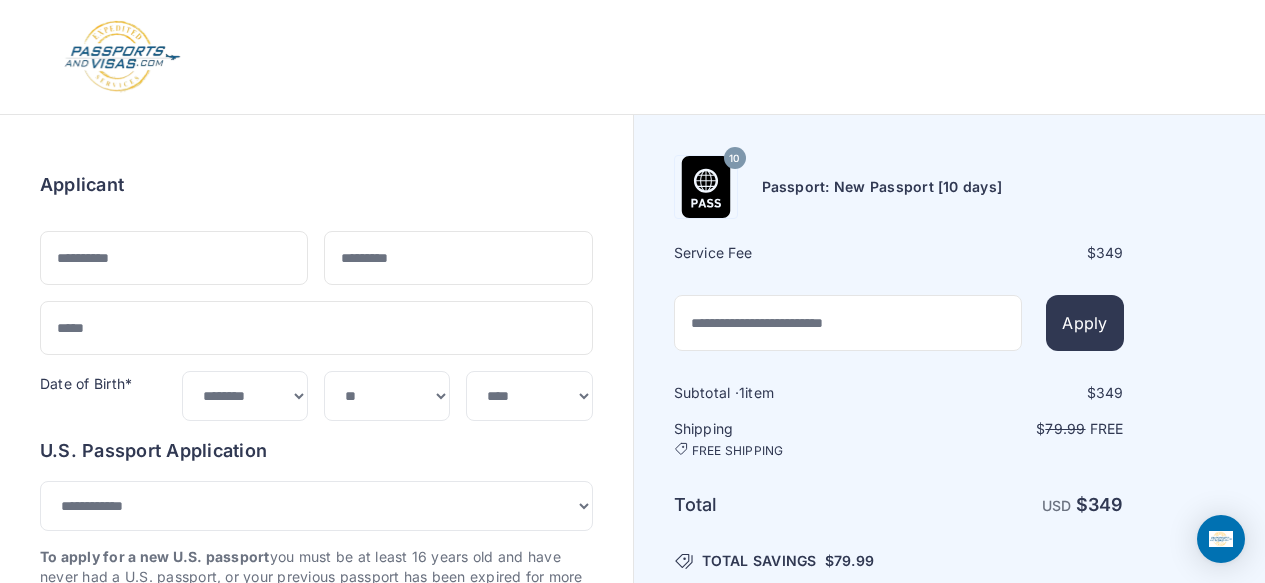 select on "***" 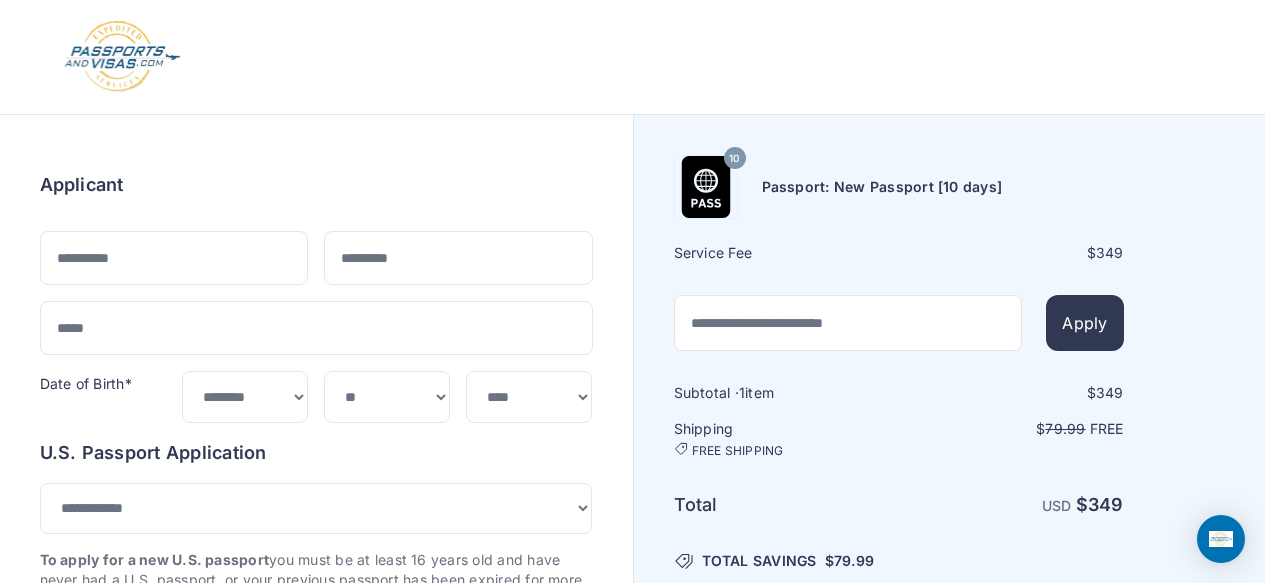 scroll, scrollTop: 0, scrollLeft: 0, axis: both 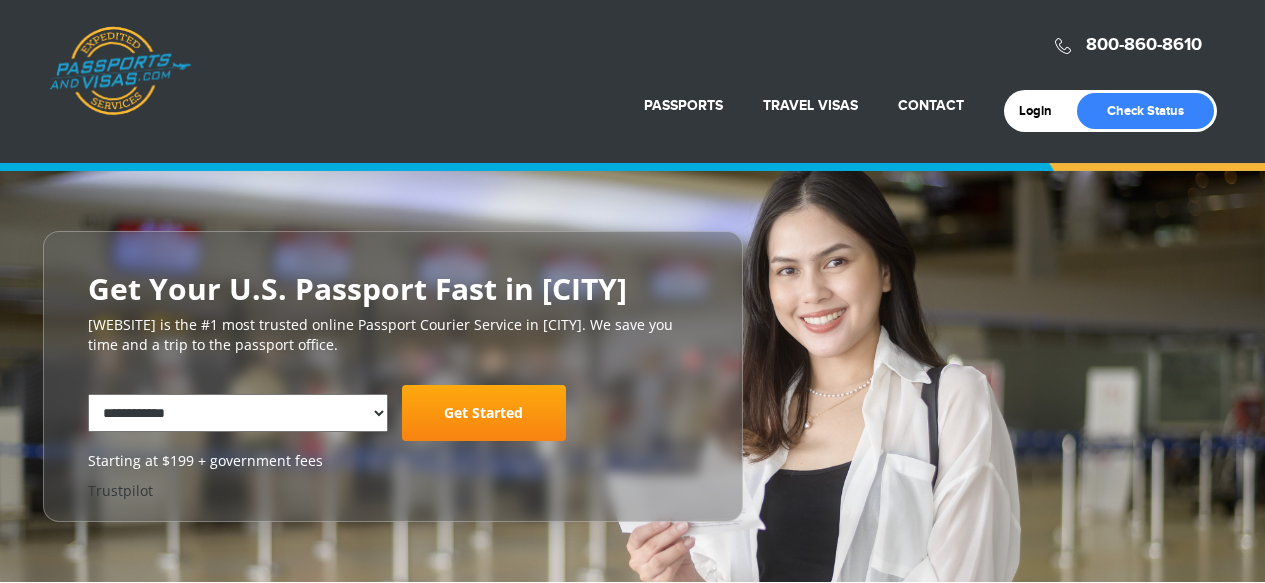 select on "**********" 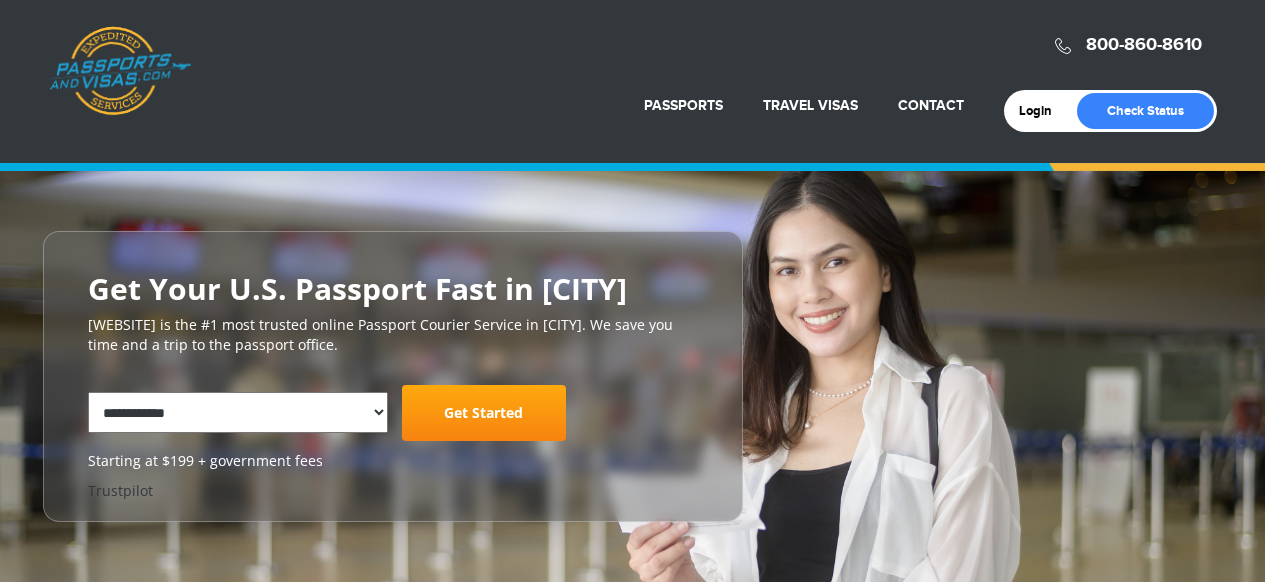 scroll, scrollTop: 0, scrollLeft: 0, axis: both 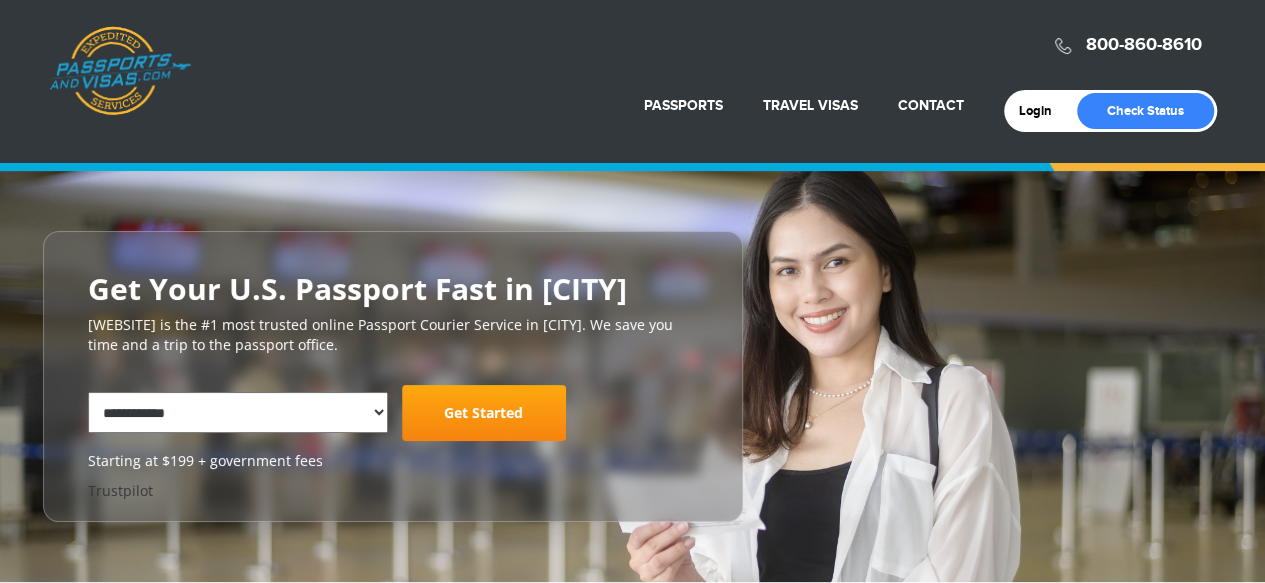 select on "**********" 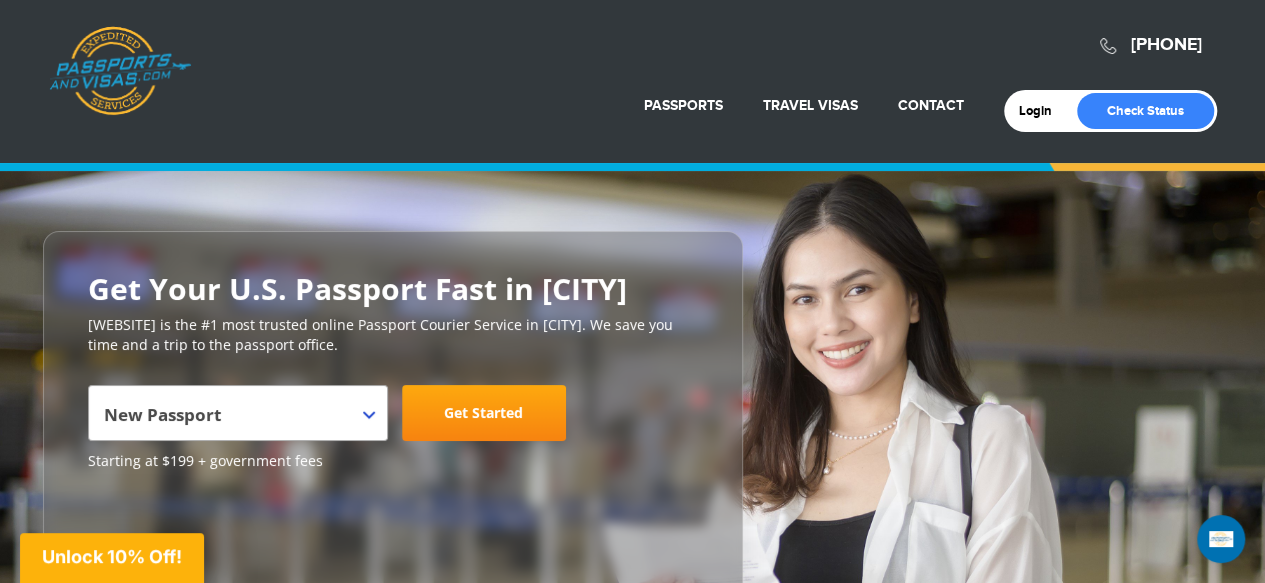scroll, scrollTop: 0, scrollLeft: 0, axis: both 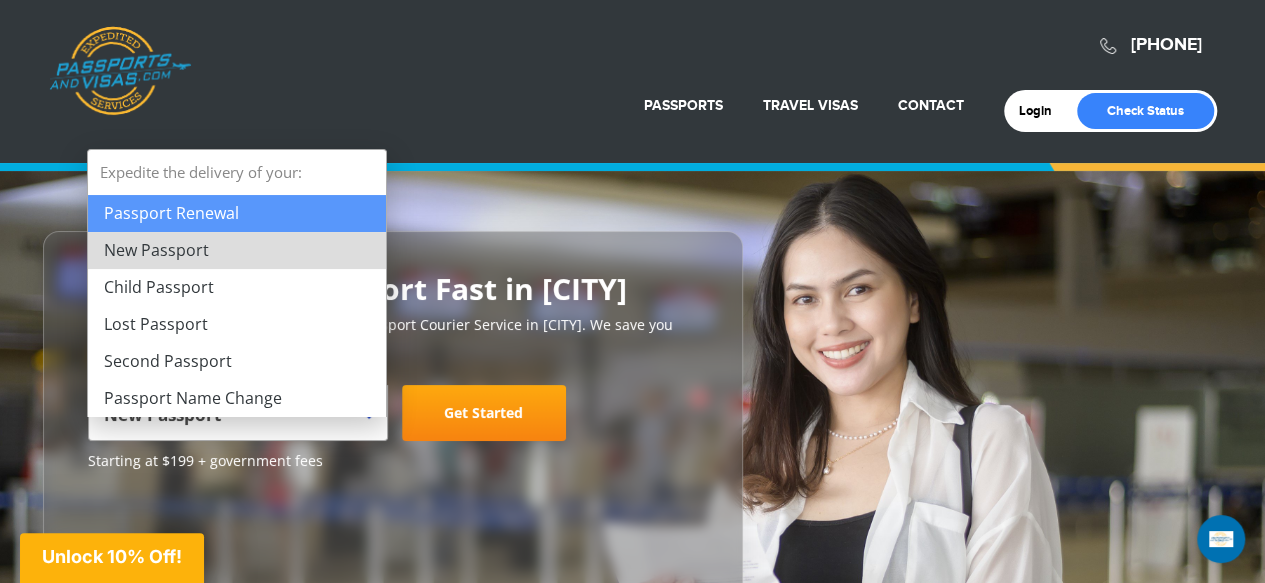 select on "**********" 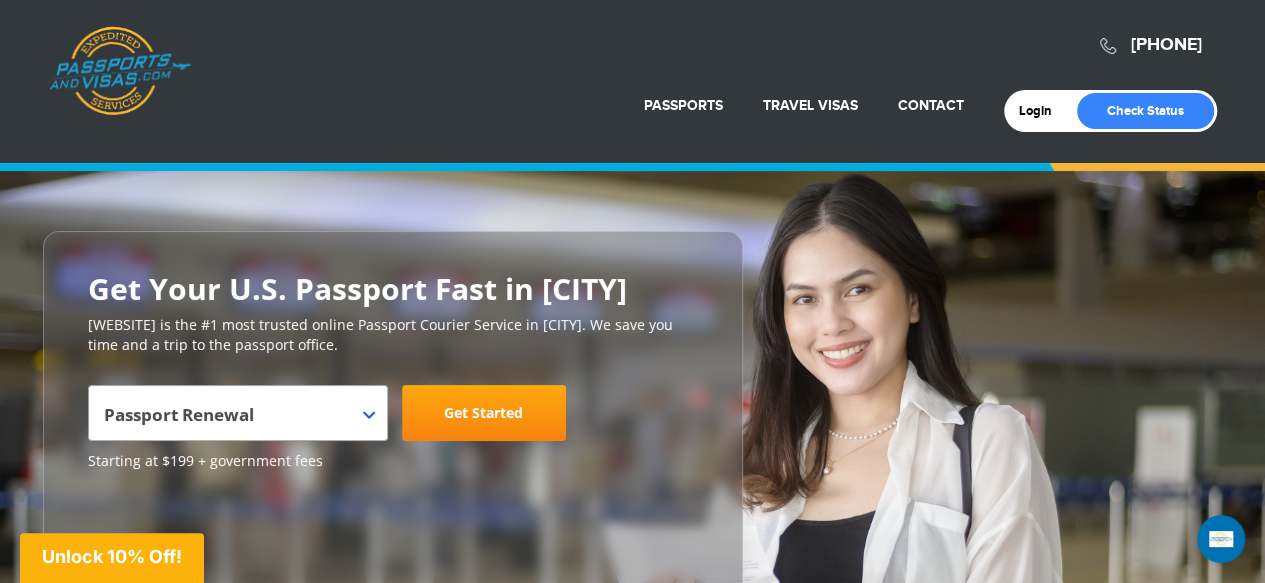 click at bounding box center [369, 415] 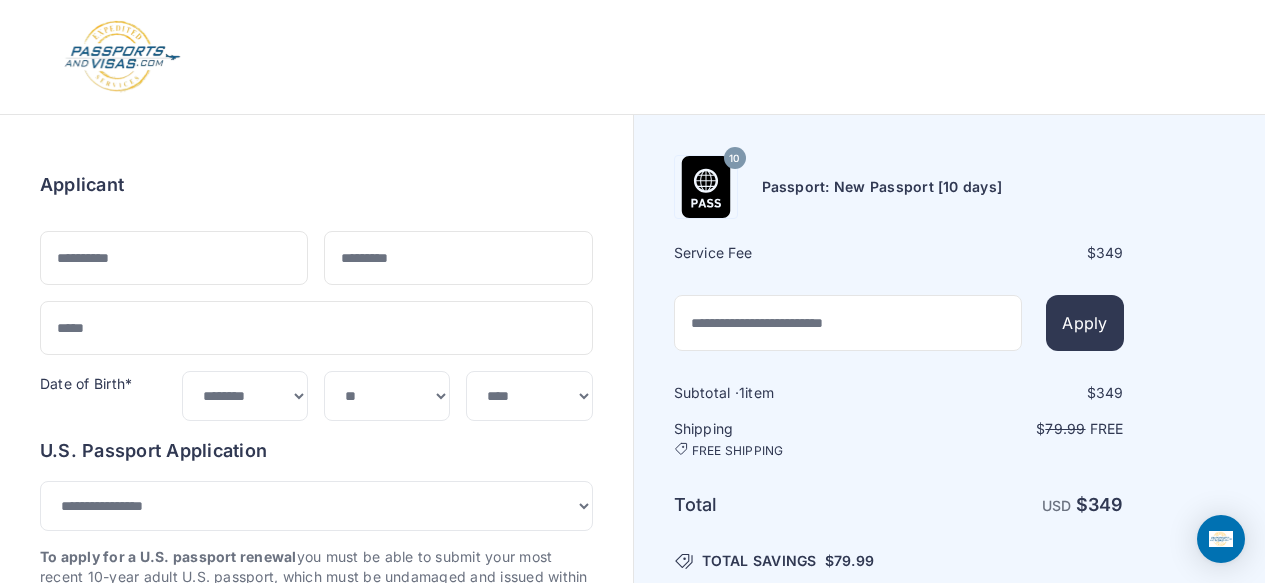 select on "[PASSPORT]" 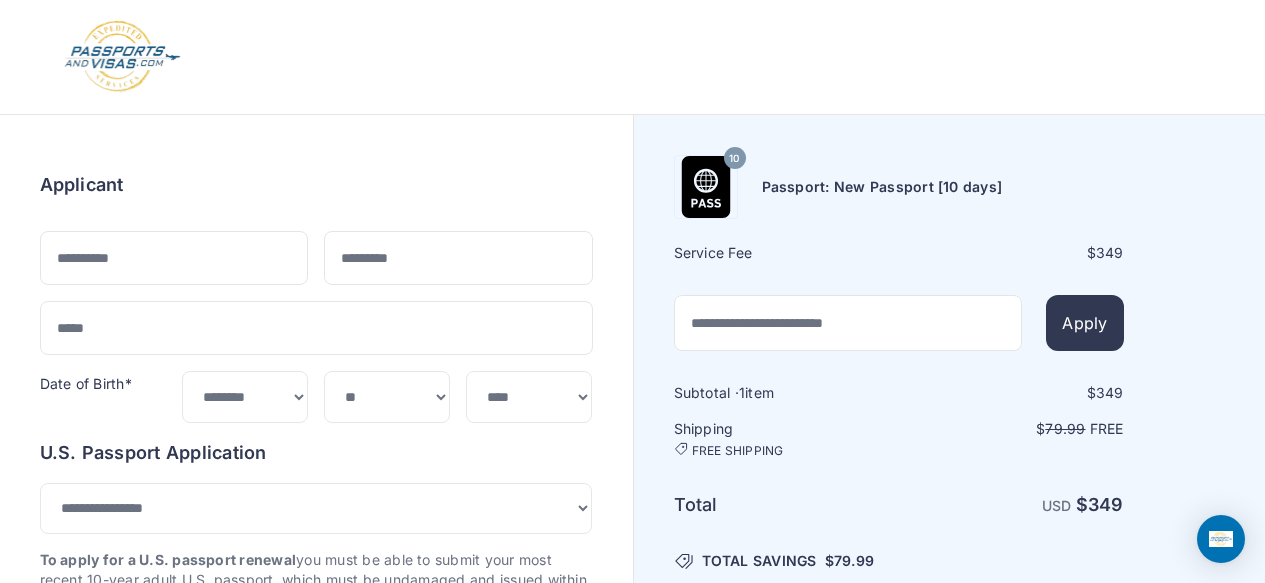 scroll, scrollTop: 0, scrollLeft: 0, axis: both 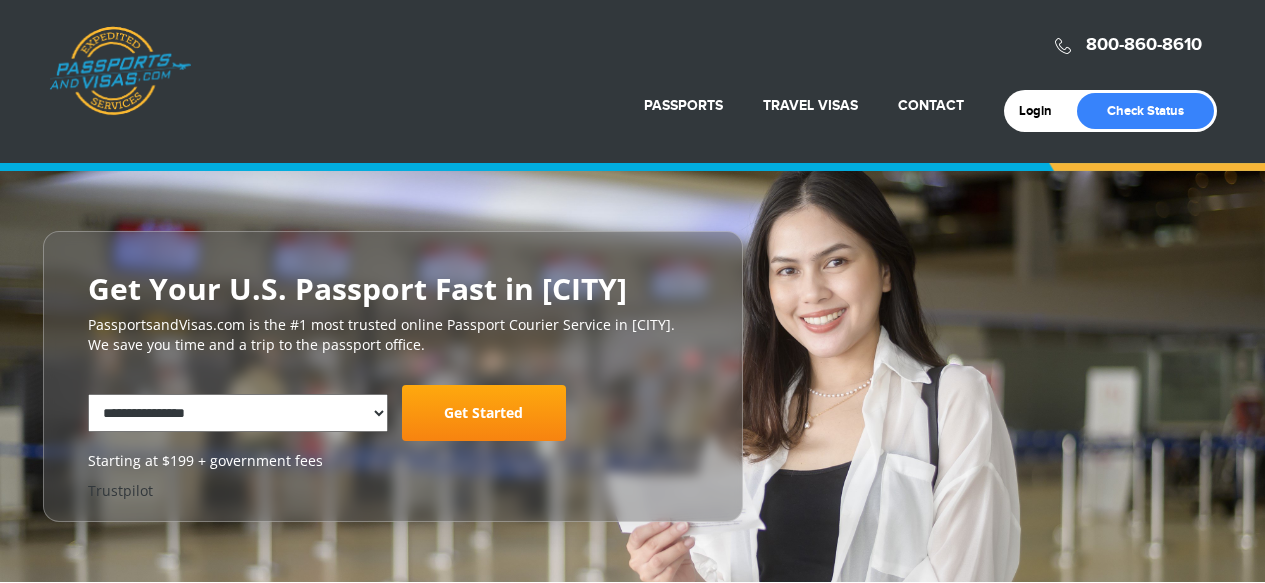 select on "**********" 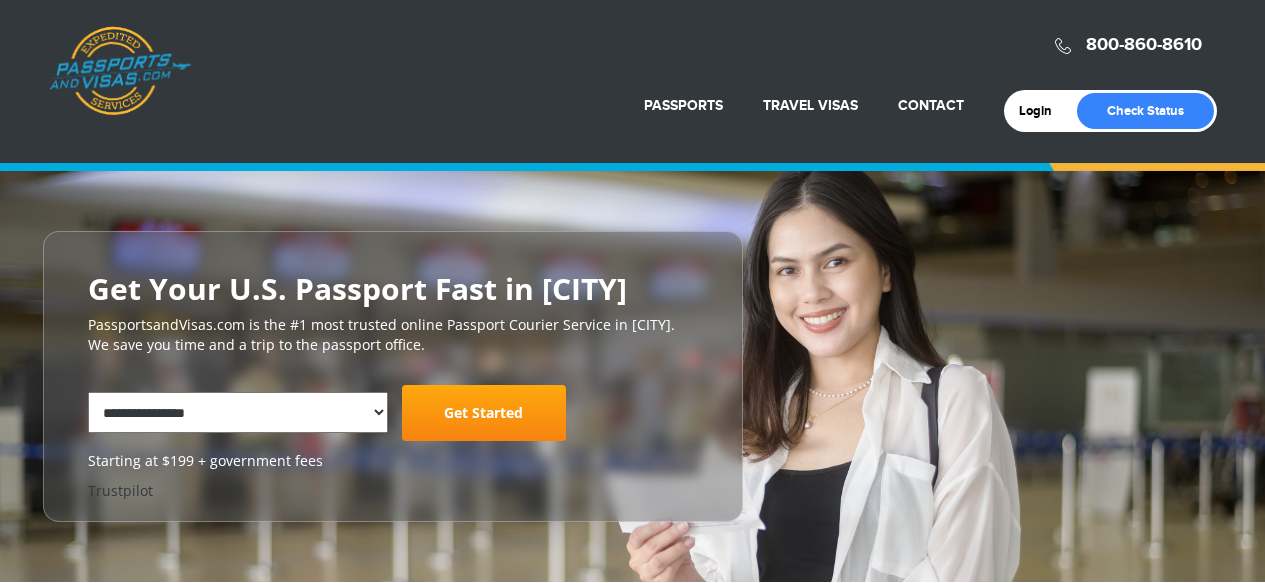 scroll, scrollTop: 0, scrollLeft: 0, axis: both 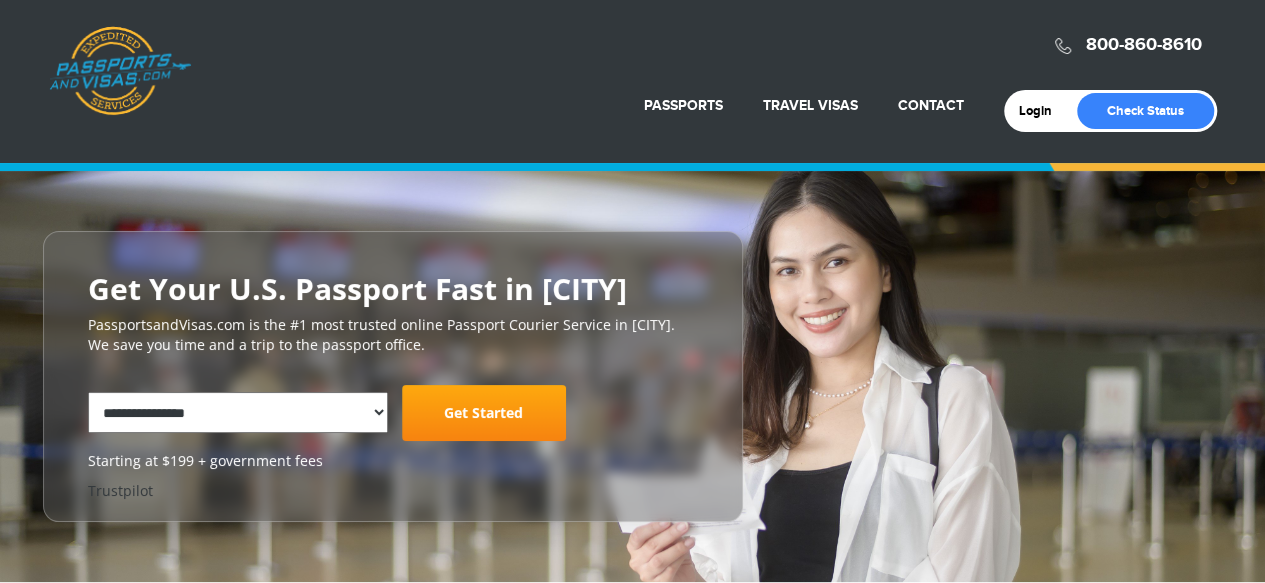 select on "**********" 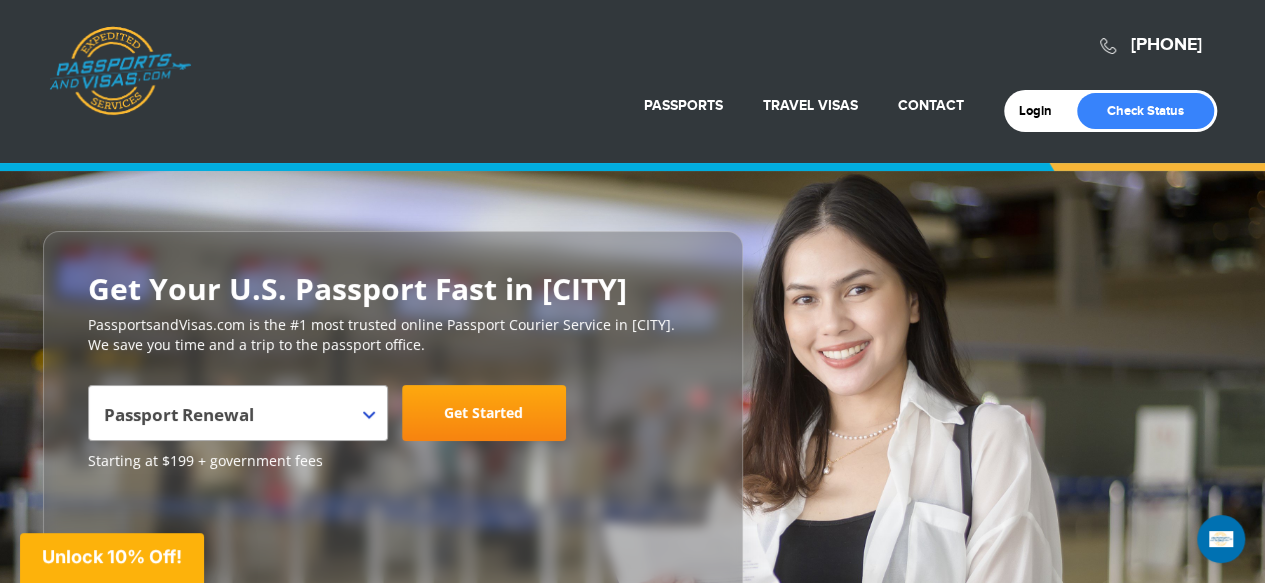 scroll, scrollTop: 0, scrollLeft: 0, axis: both 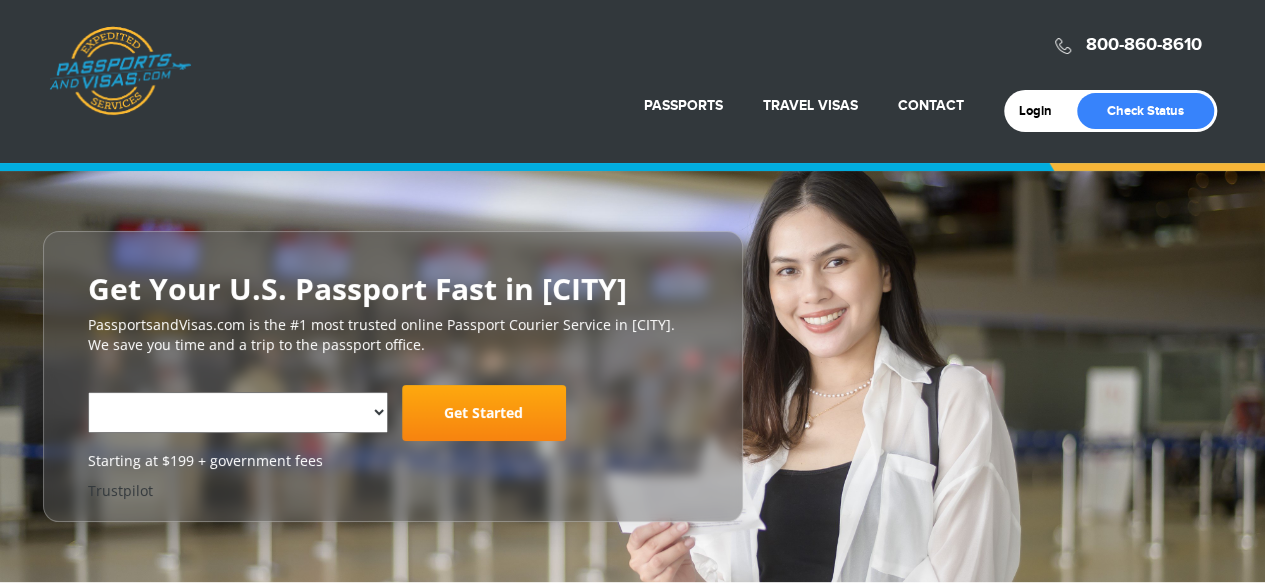 select on "**********" 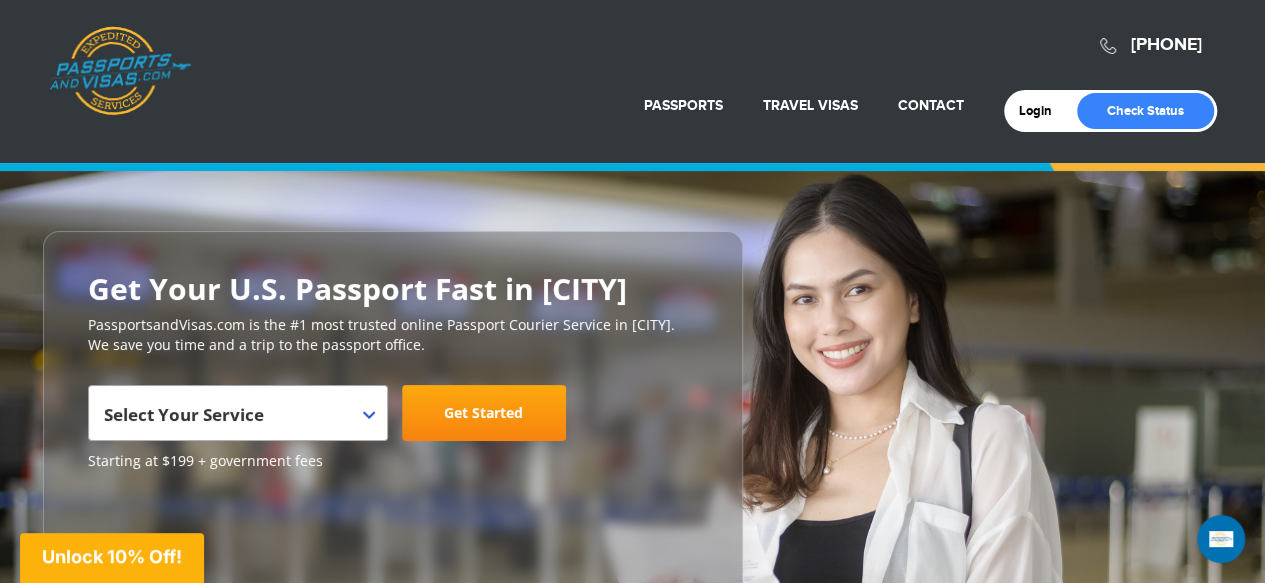 scroll, scrollTop: 0, scrollLeft: 0, axis: both 